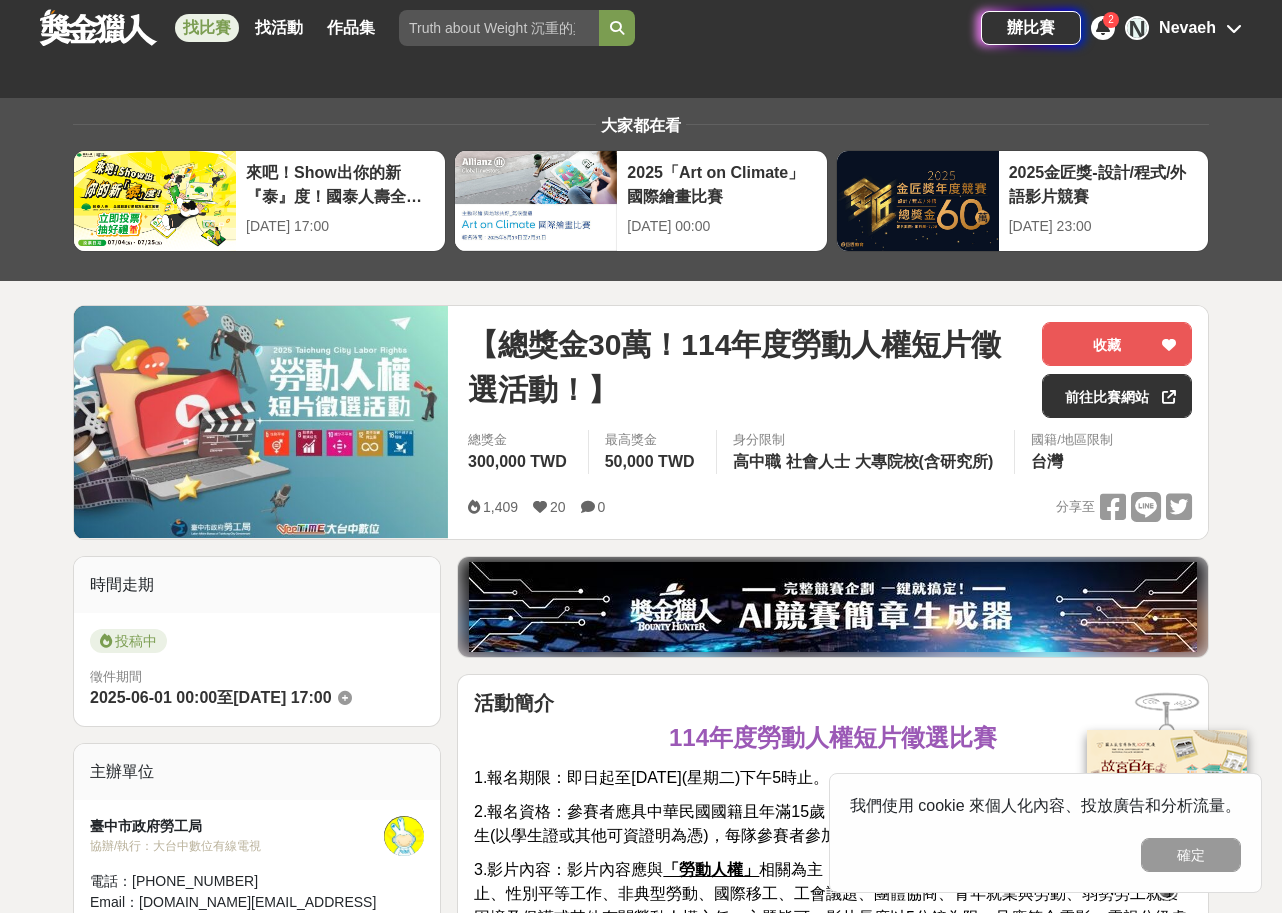 scroll, scrollTop: 500, scrollLeft: 0, axis: vertical 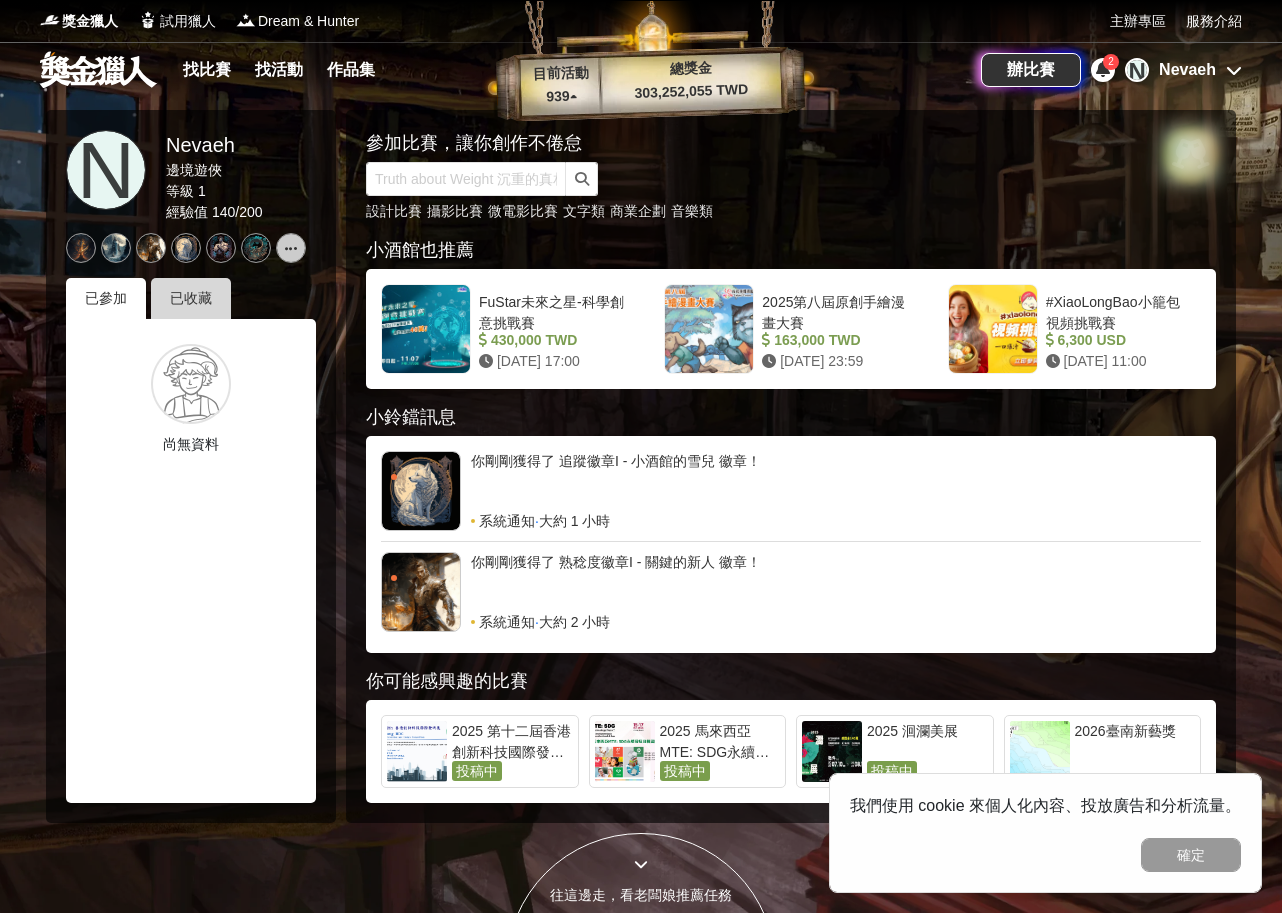 click on "已收藏" at bounding box center [191, 298] 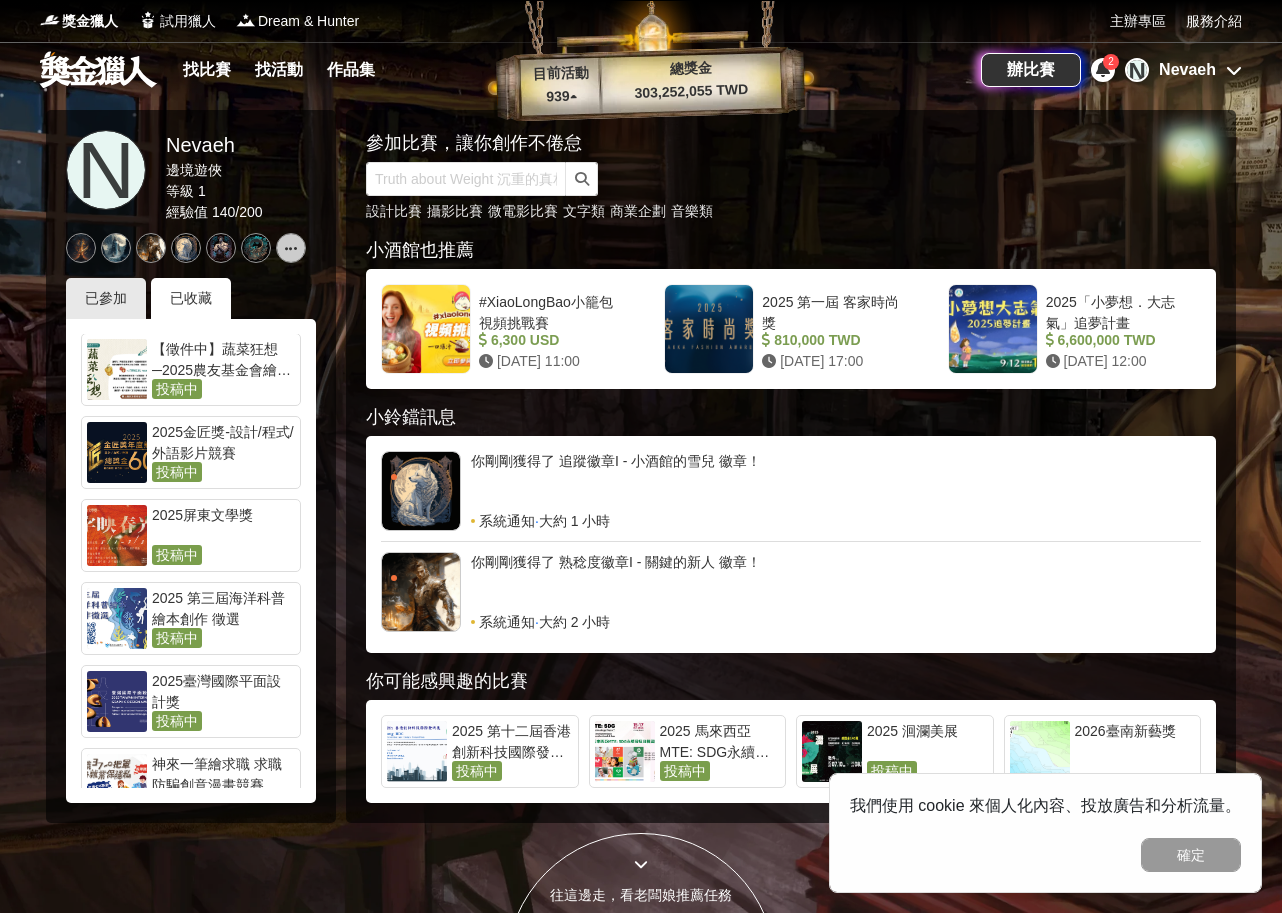 scroll, scrollTop: 0, scrollLeft: 0, axis: both 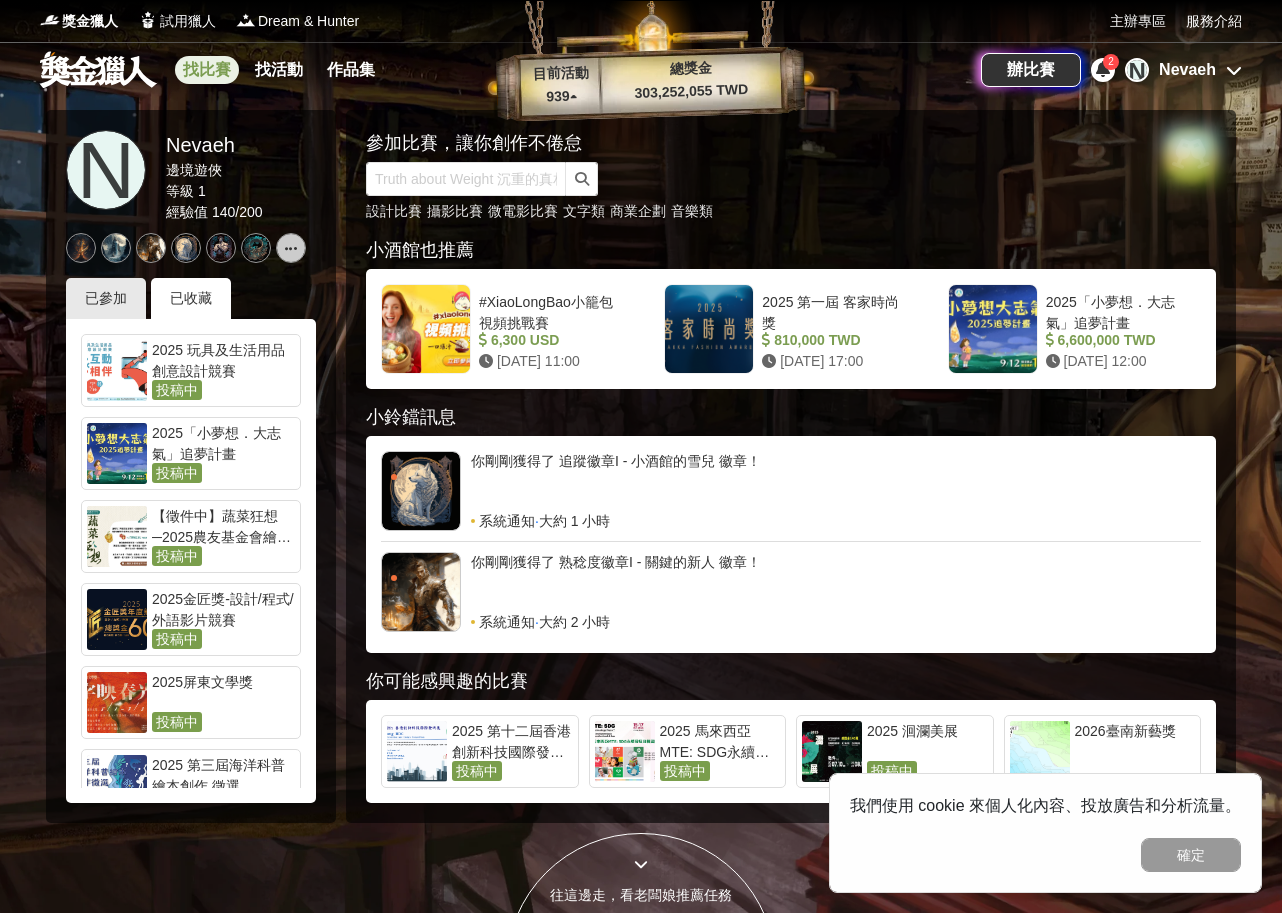 click on "找比賽" at bounding box center [207, 70] 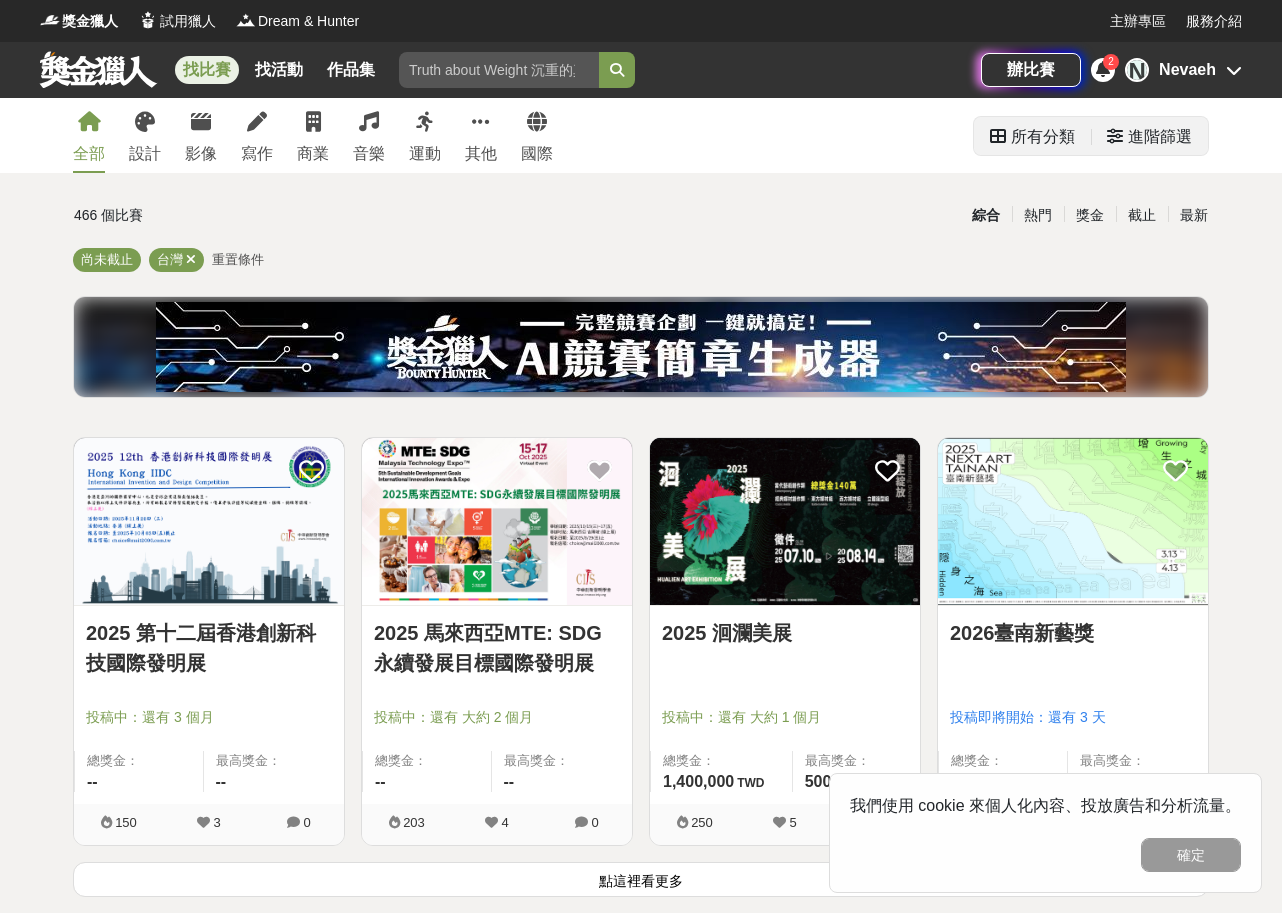 click on "進階篩選" at bounding box center [1160, 137] 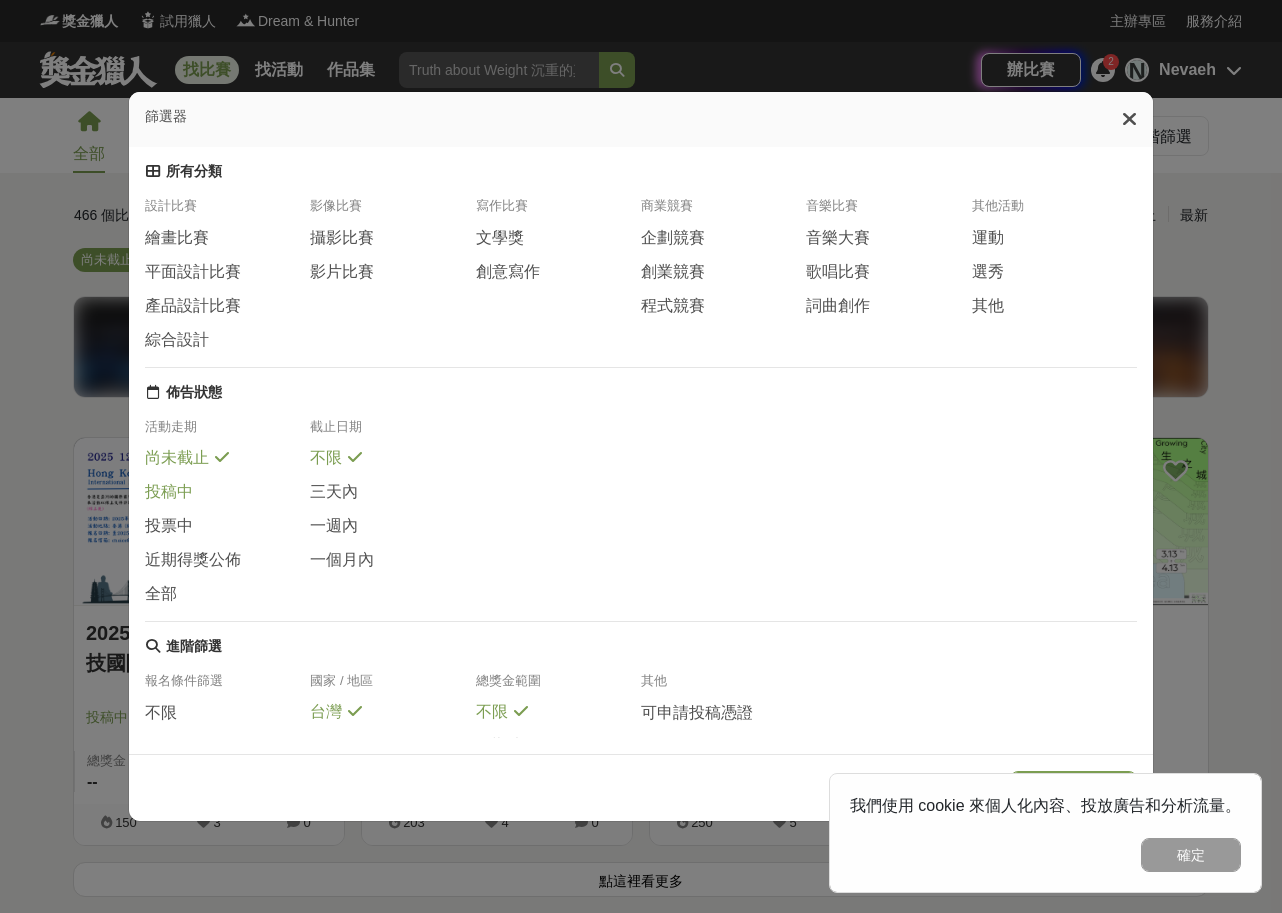 click on "投稿中" at bounding box center [227, 498] 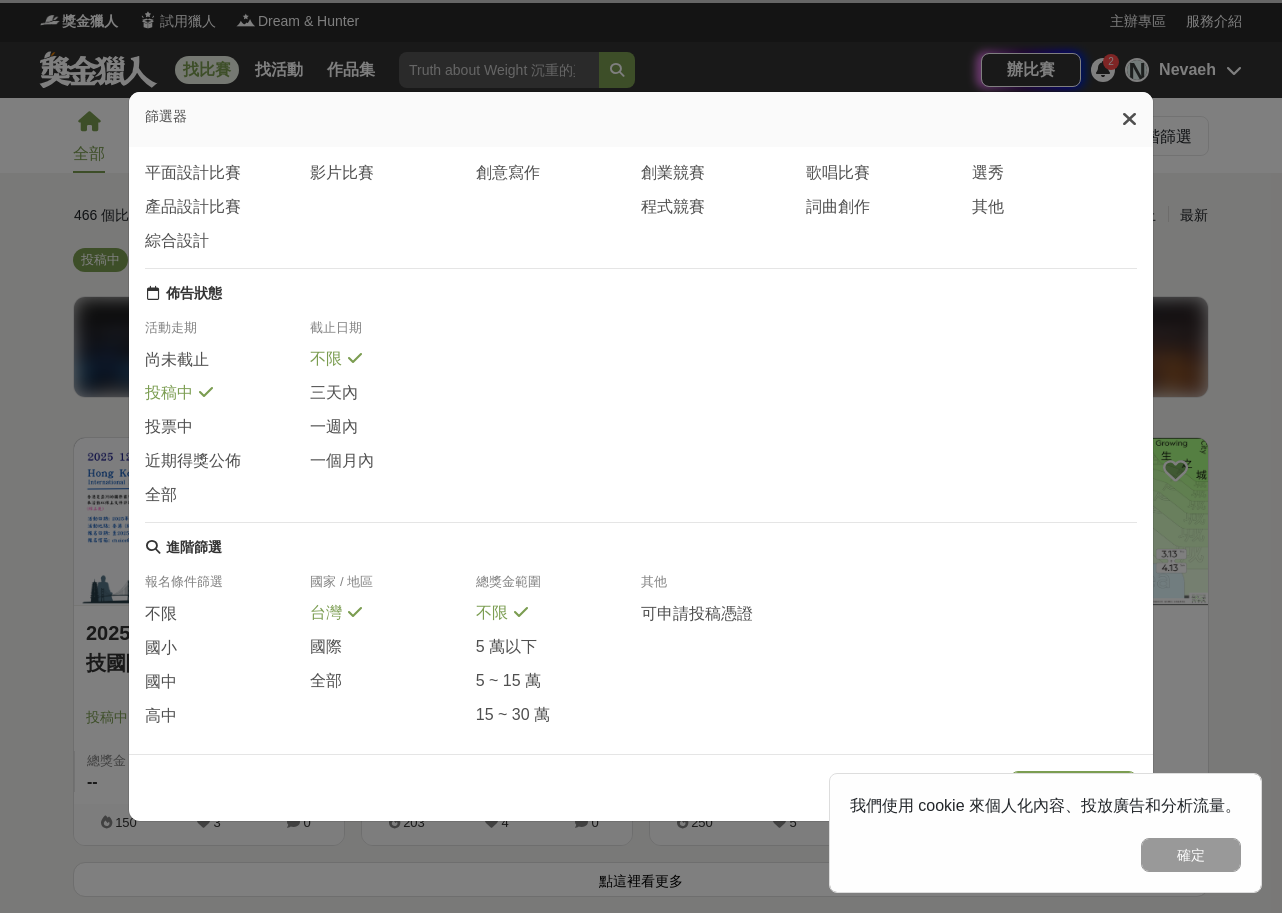 scroll, scrollTop: 234, scrollLeft: 0, axis: vertical 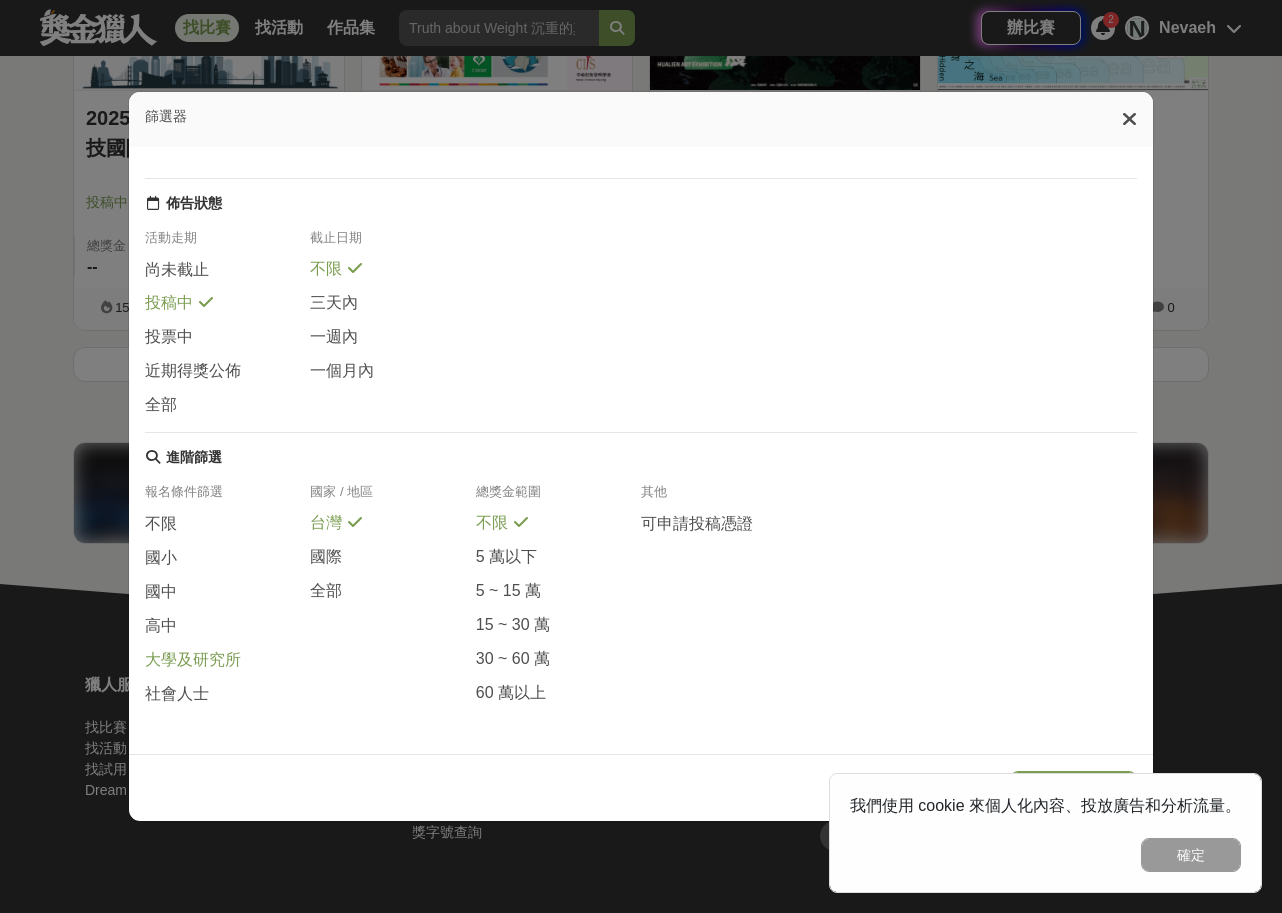 click on "大學及研究所" at bounding box center (193, 660) 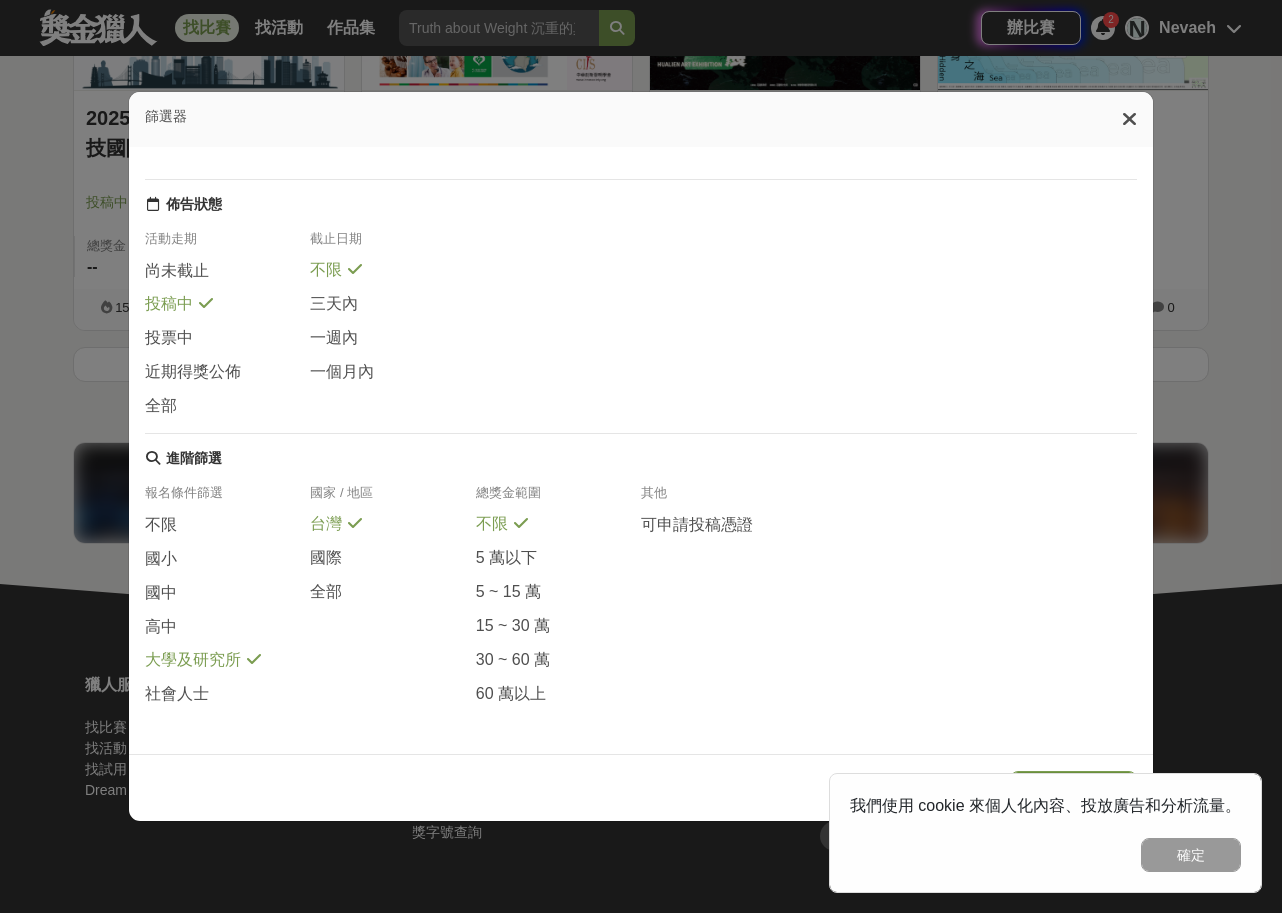 click on "顯示 113 個結果" at bounding box center [1073, 788] 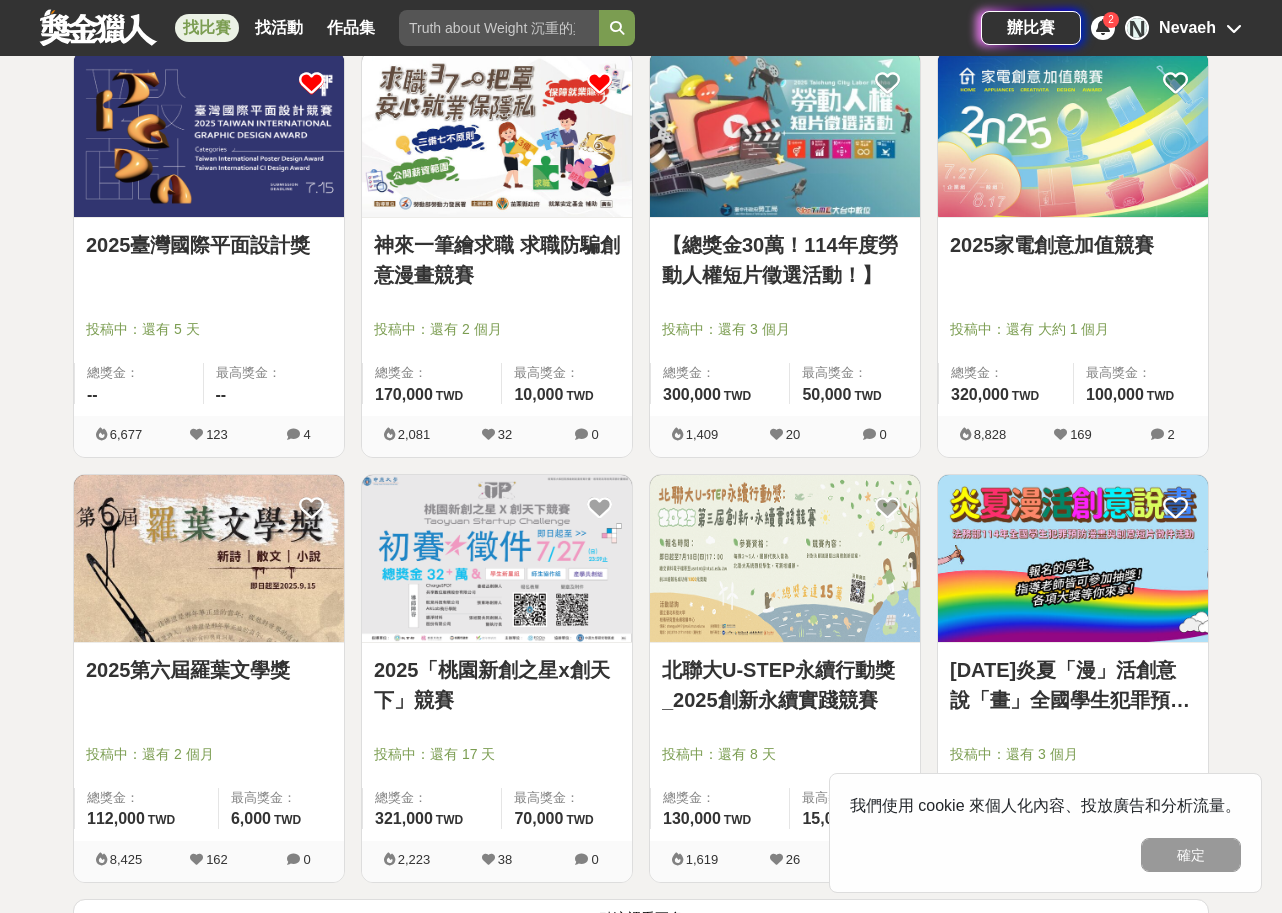 scroll, scrollTop: 2130, scrollLeft: 0, axis: vertical 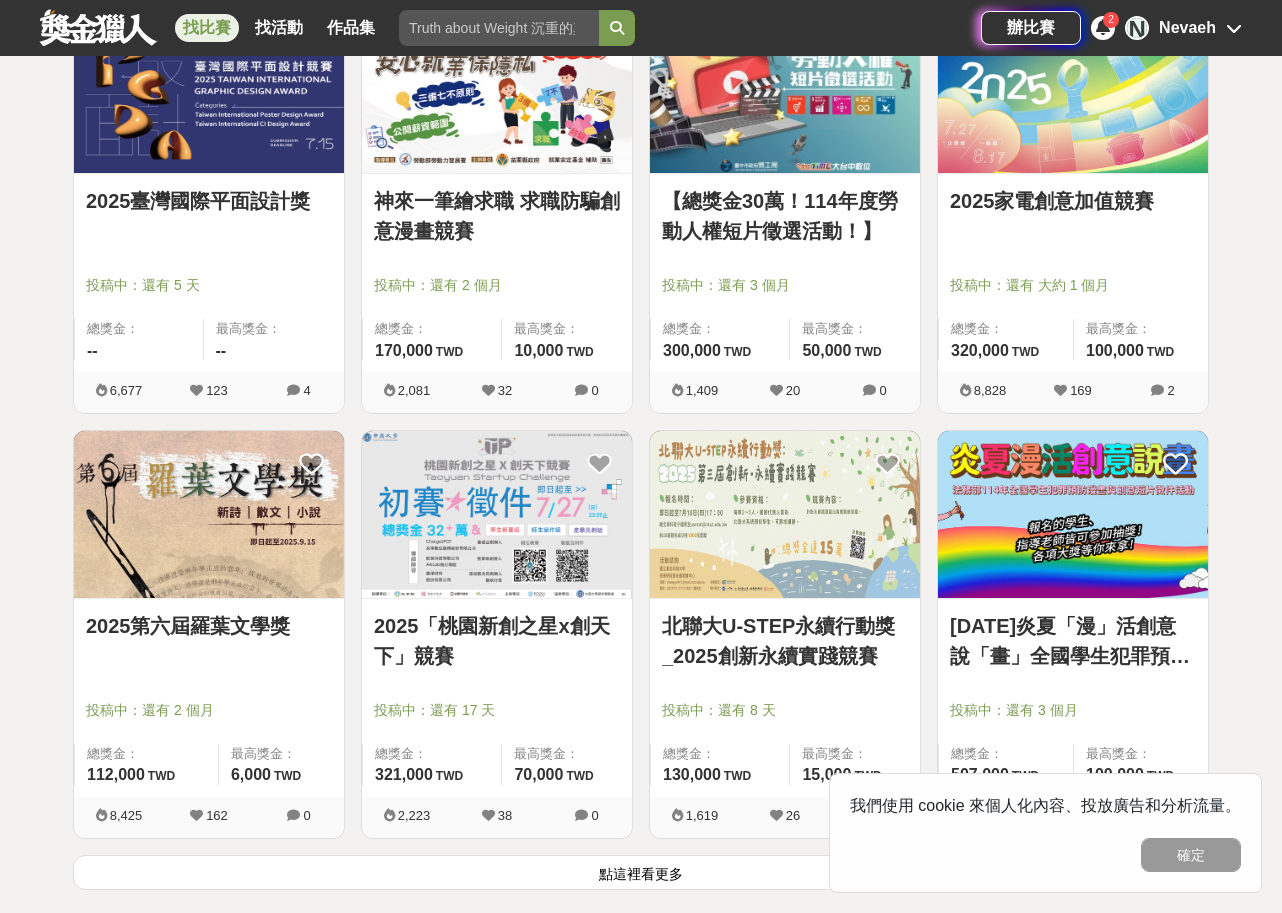 click on "2025「桃園新創之星x創天下」競賽" at bounding box center (497, 641) 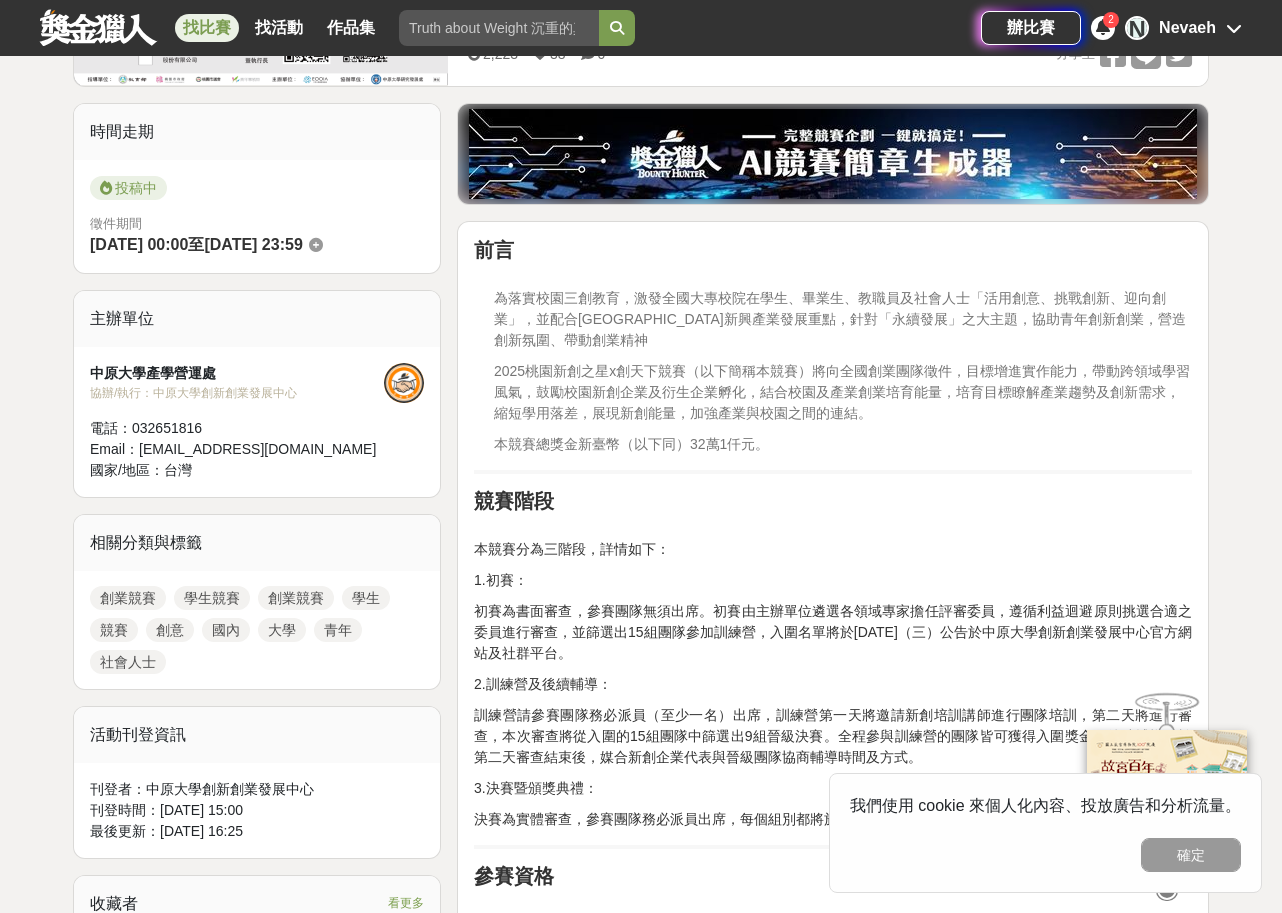 scroll, scrollTop: 500, scrollLeft: 0, axis: vertical 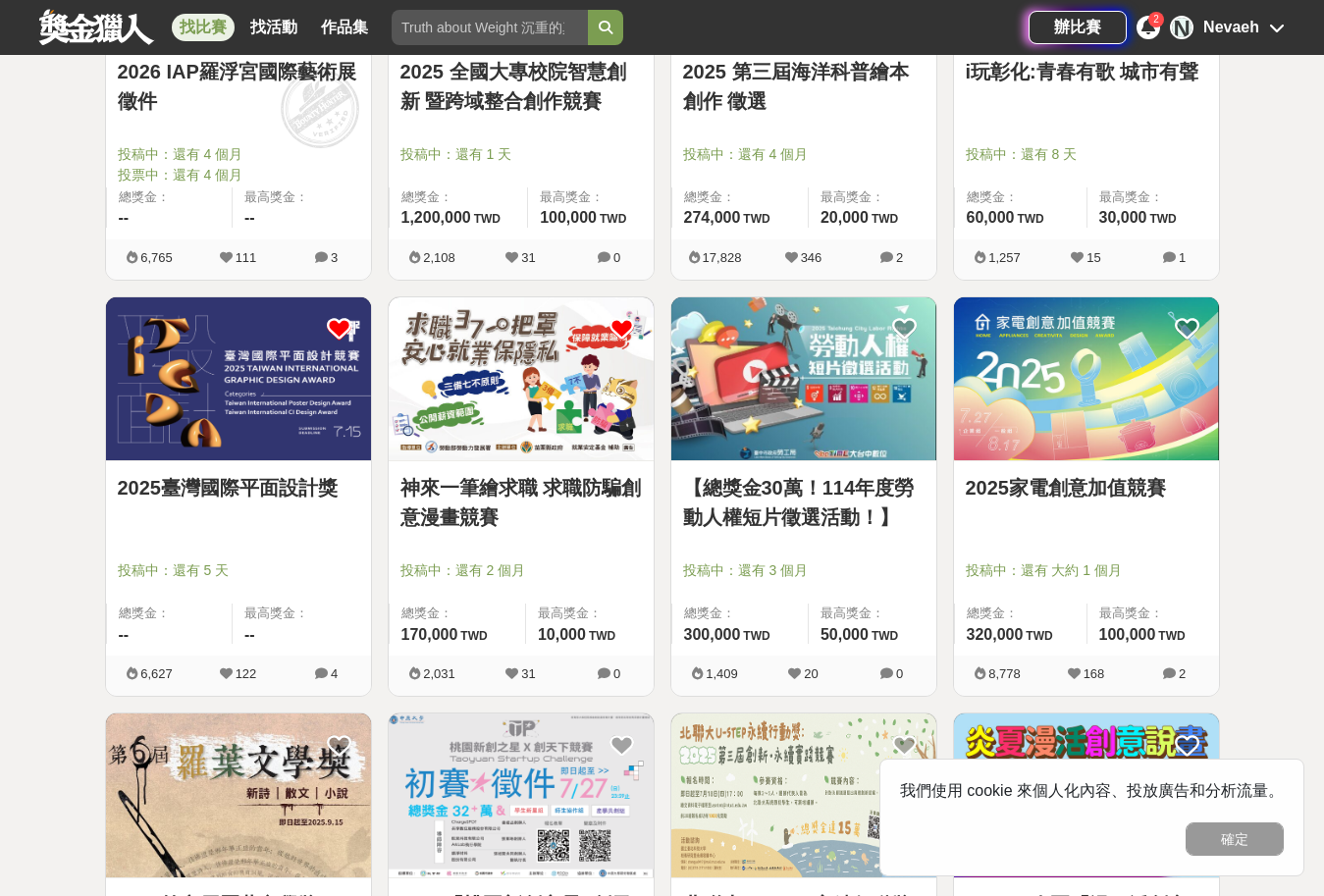click on "2025家電創意加值競賽" at bounding box center (1086, 488) 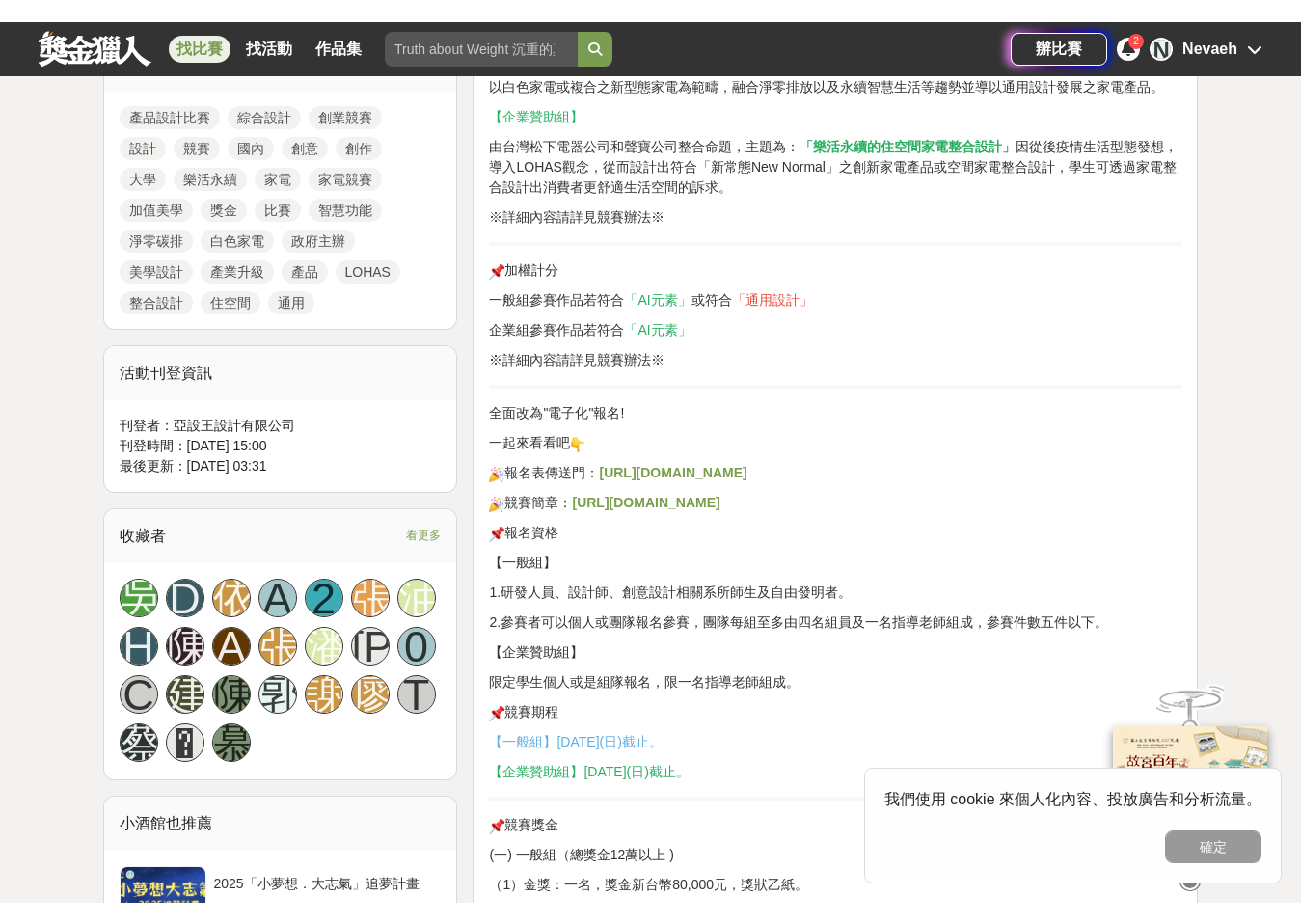 scroll, scrollTop: 965, scrollLeft: 0, axis: vertical 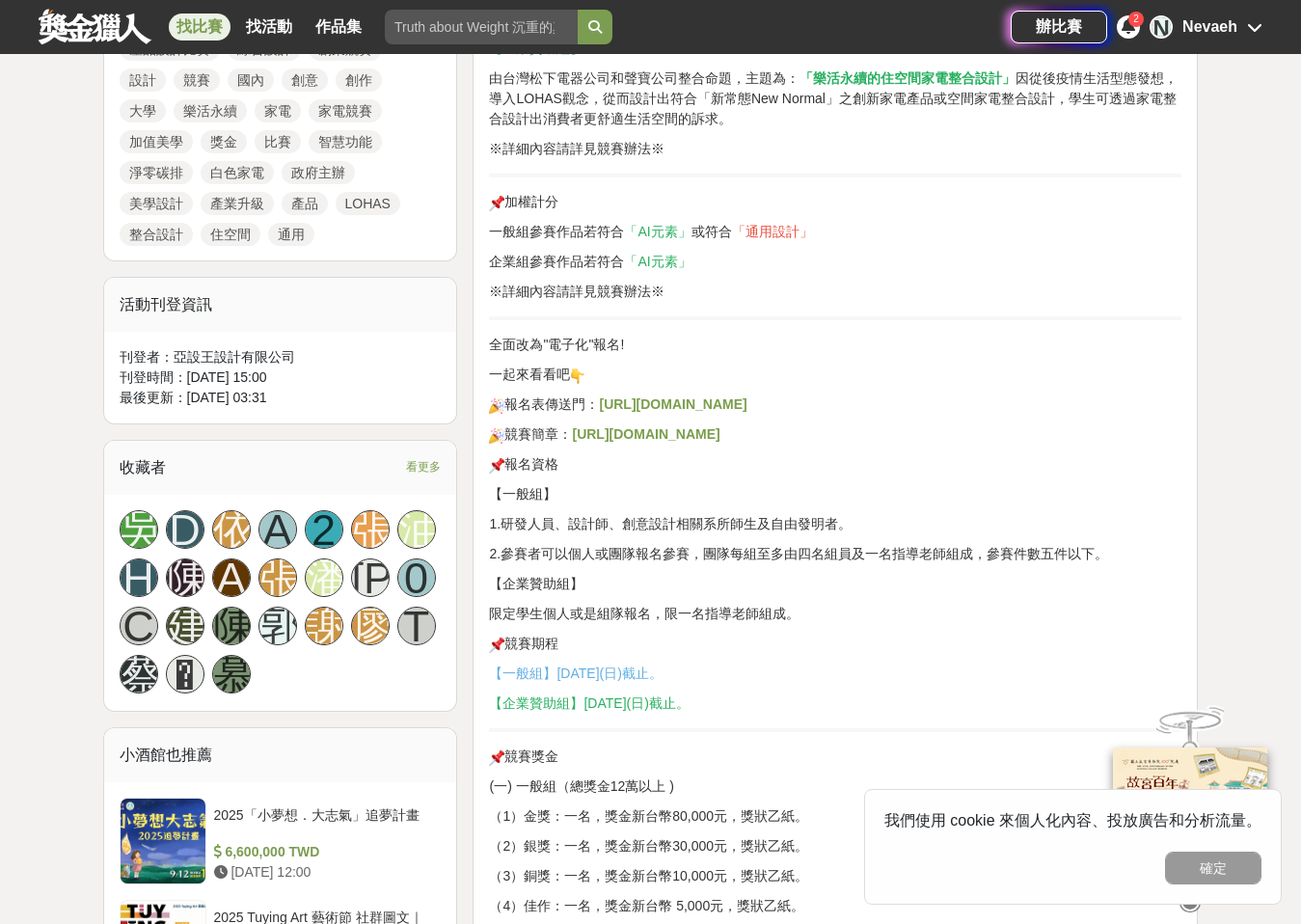 click on "N Nevaeh" at bounding box center [1206, 27] 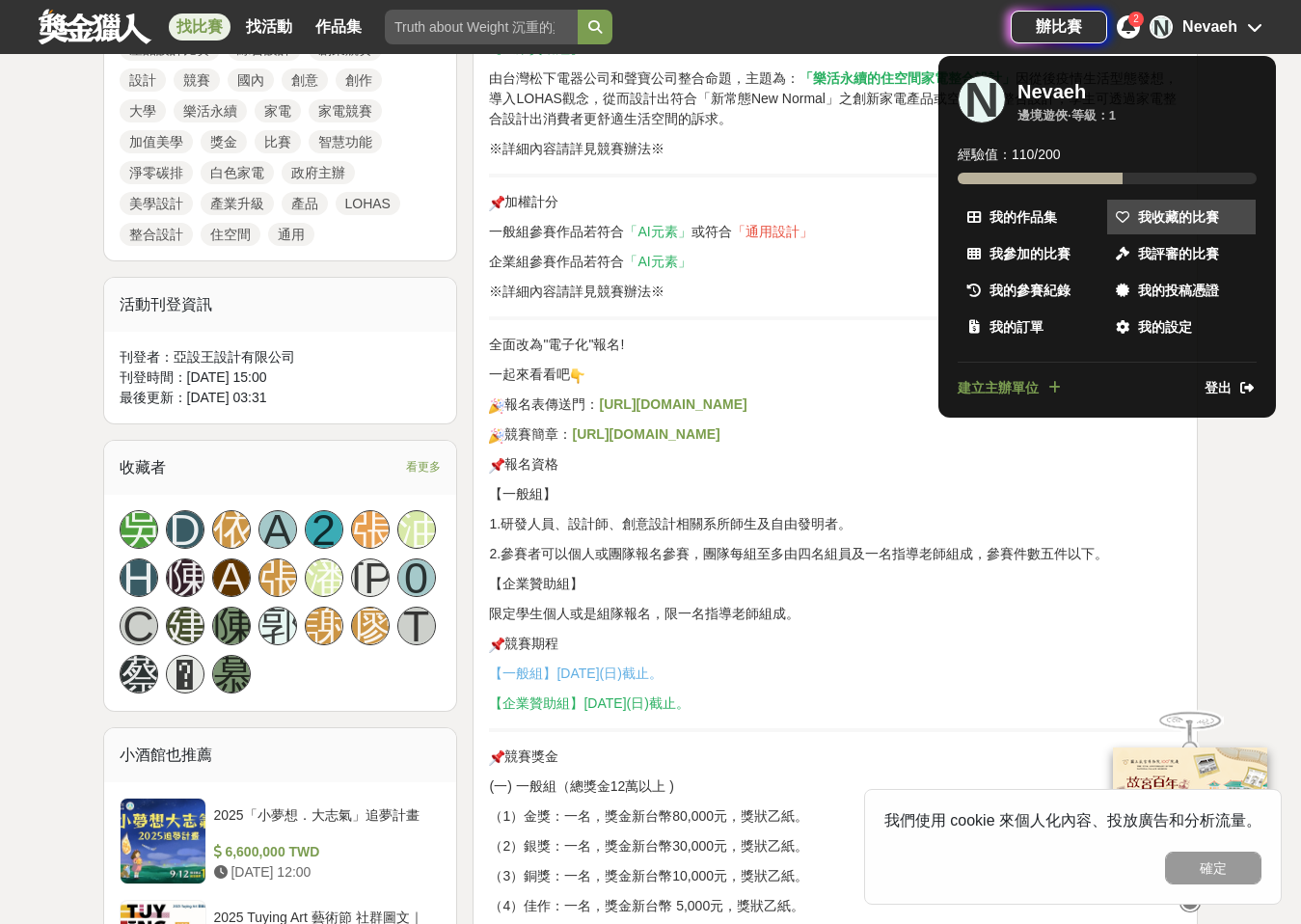click on "我收藏的比賽" at bounding box center (1179, 217) 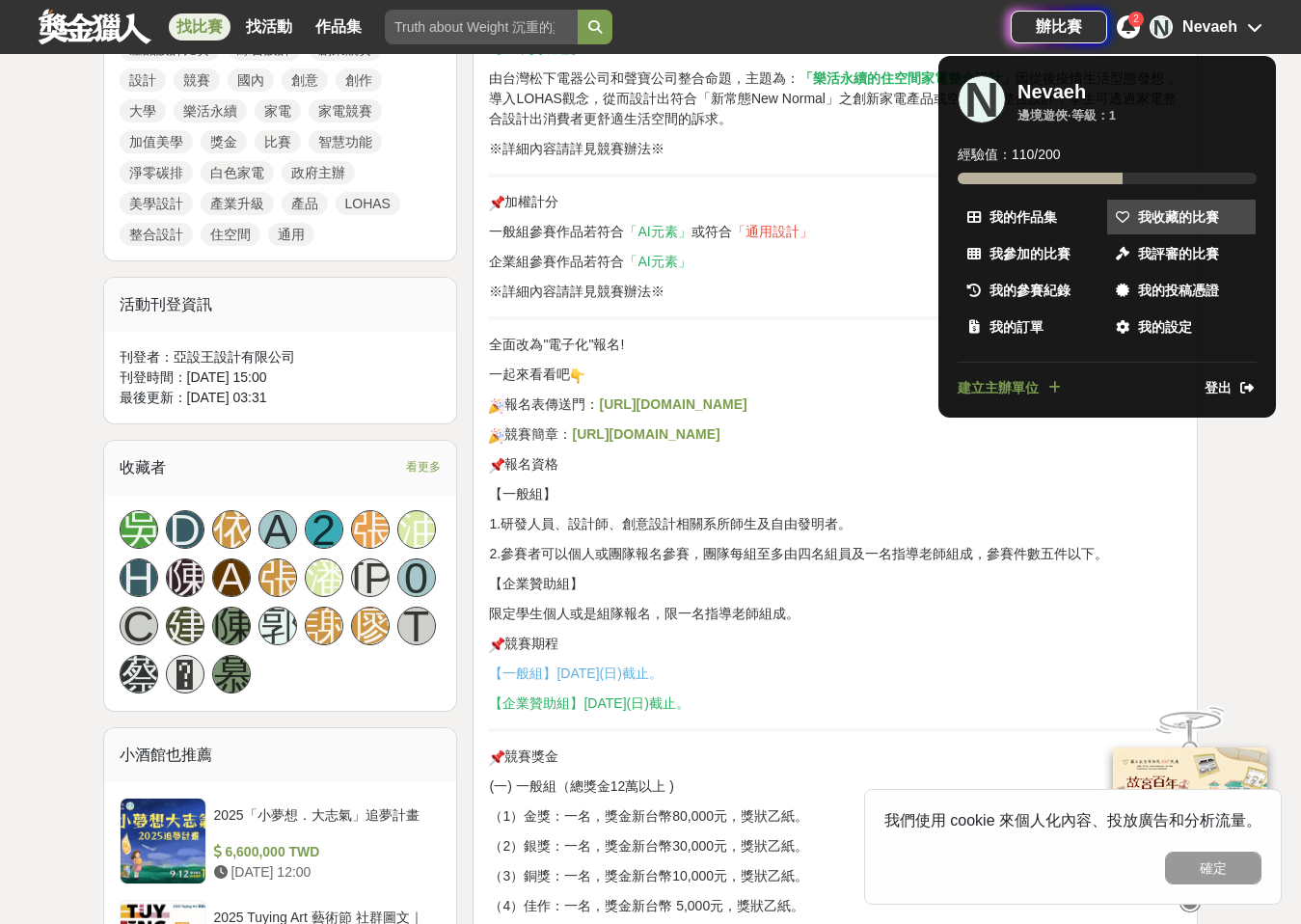 scroll, scrollTop: 0, scrollLeft: 0, axis: both 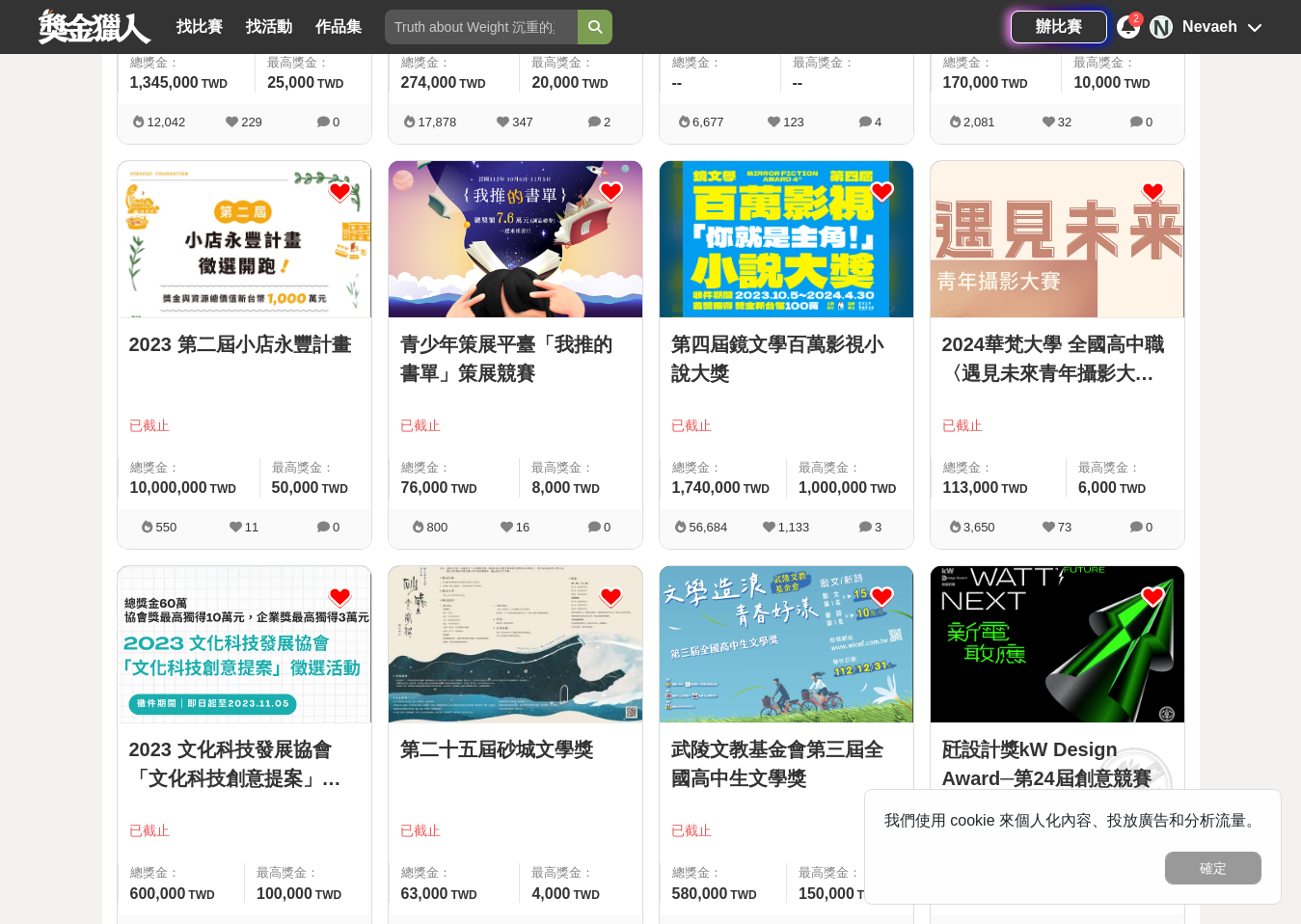 click at bounding box center (339, 192) 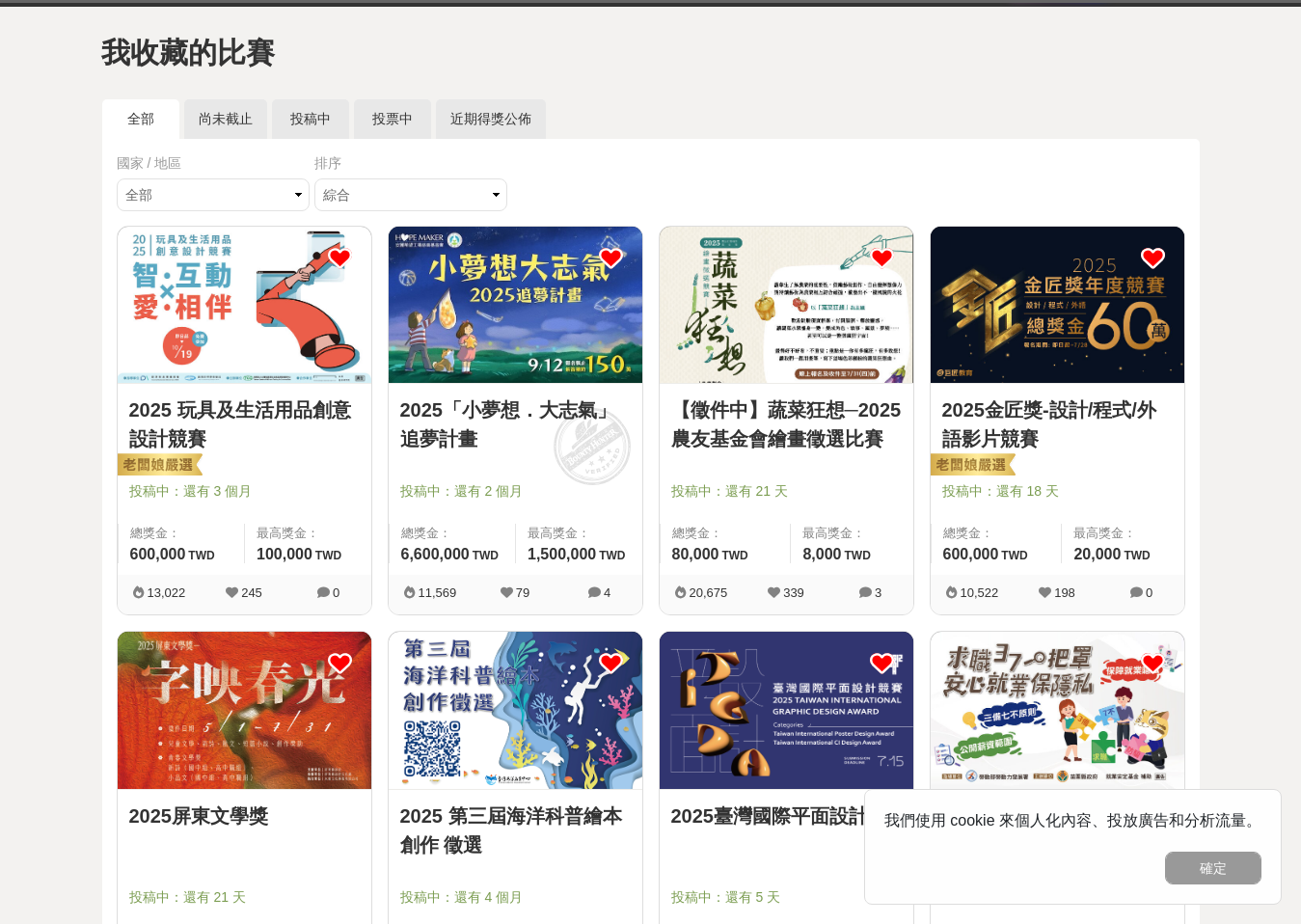 scroll, scrollTop: 0, scrollLeft: 0, axis: both 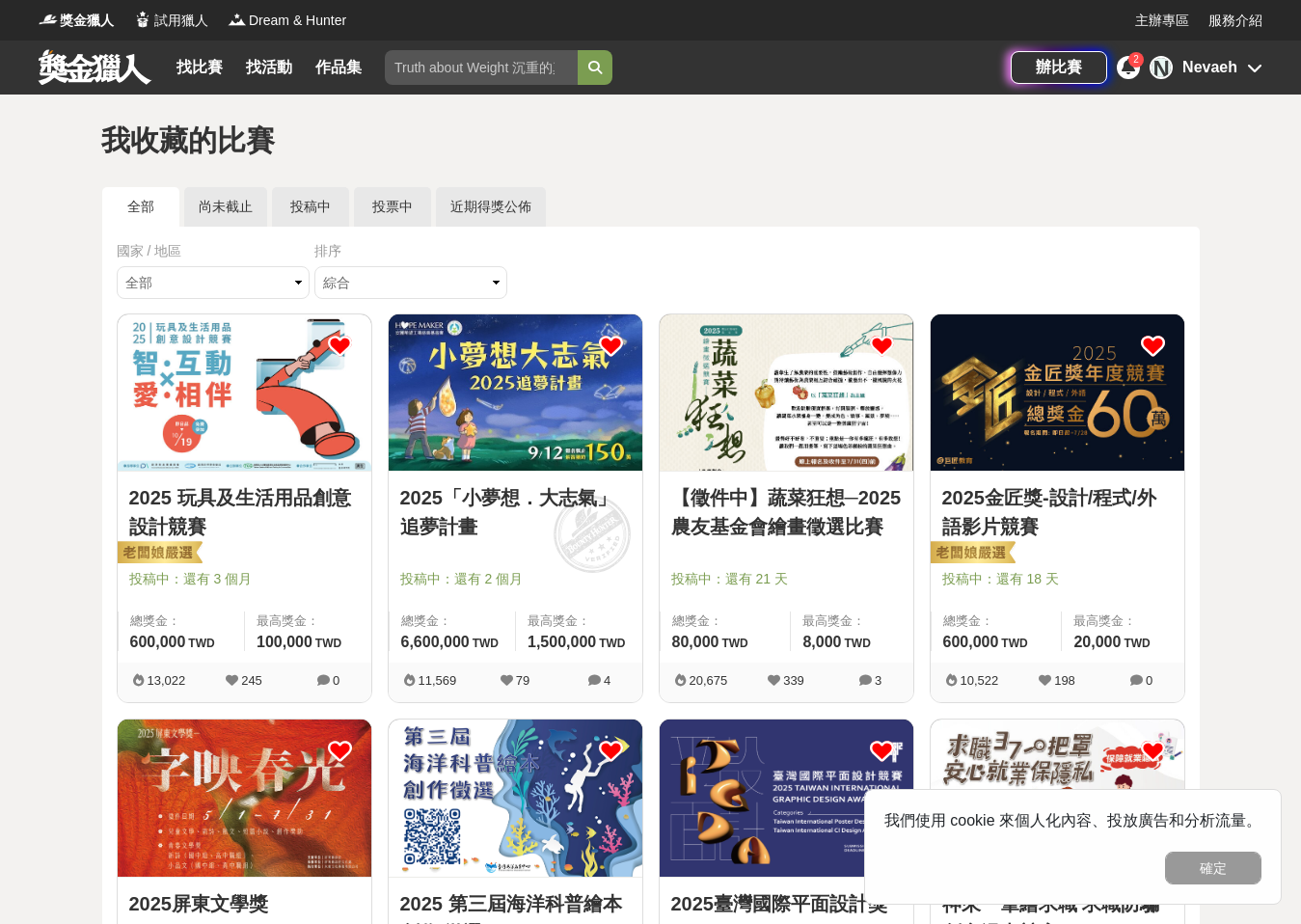 click at bounding box center (481, 68) 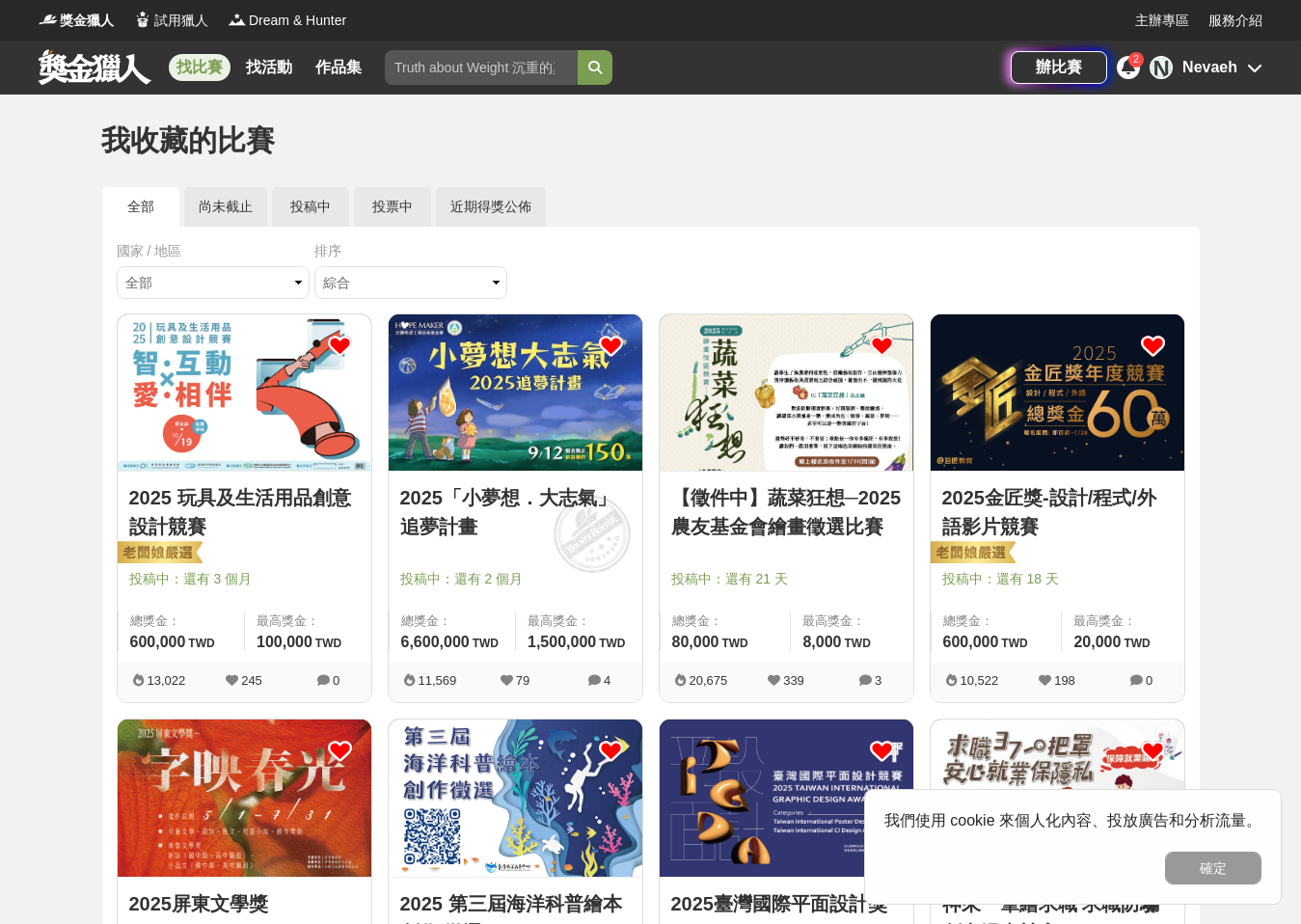 click on "找比賽" at bounding box center (200, 68) 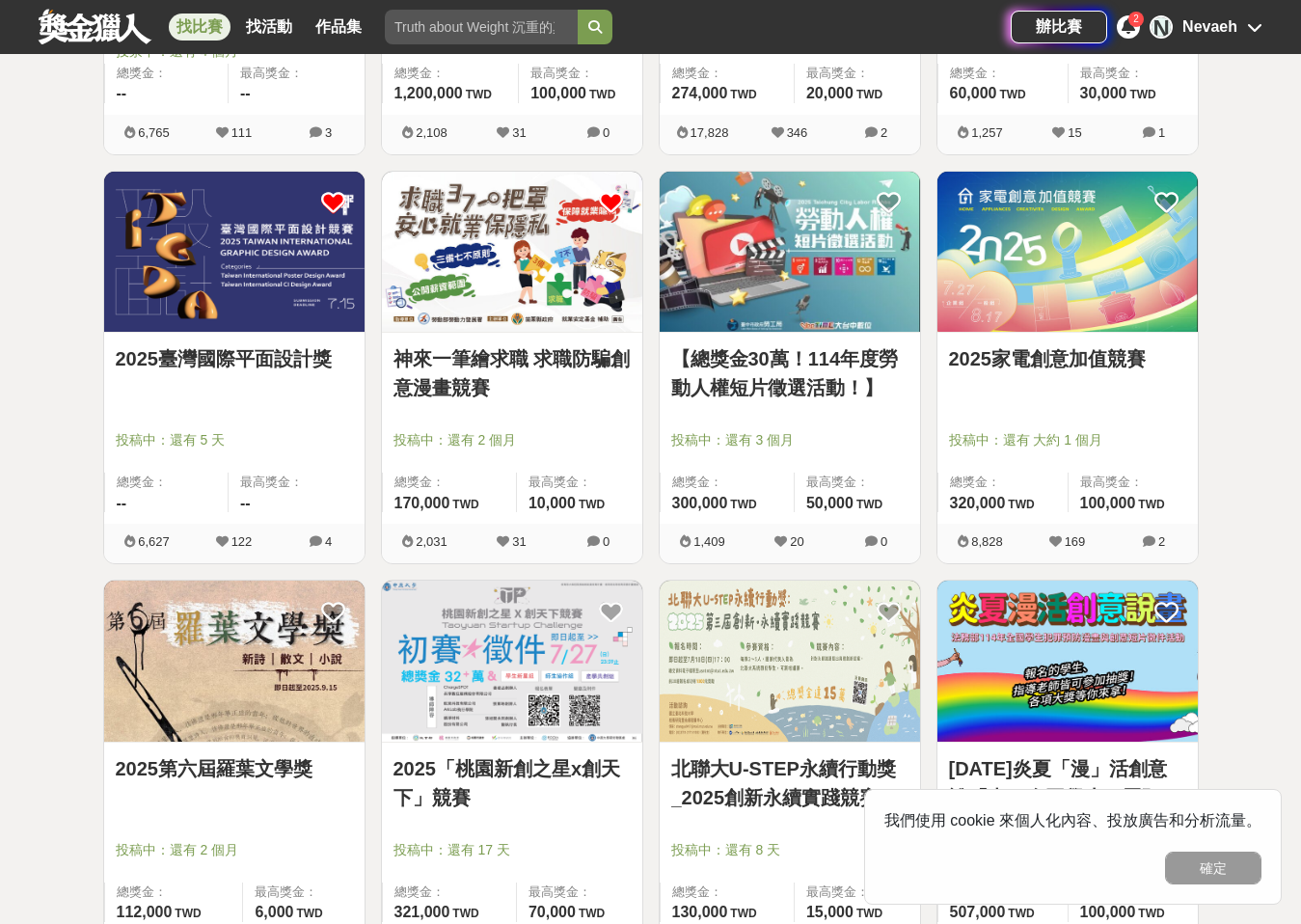 scroll, scrollTop: 1929, scrollLeft: 0, axis: vertical 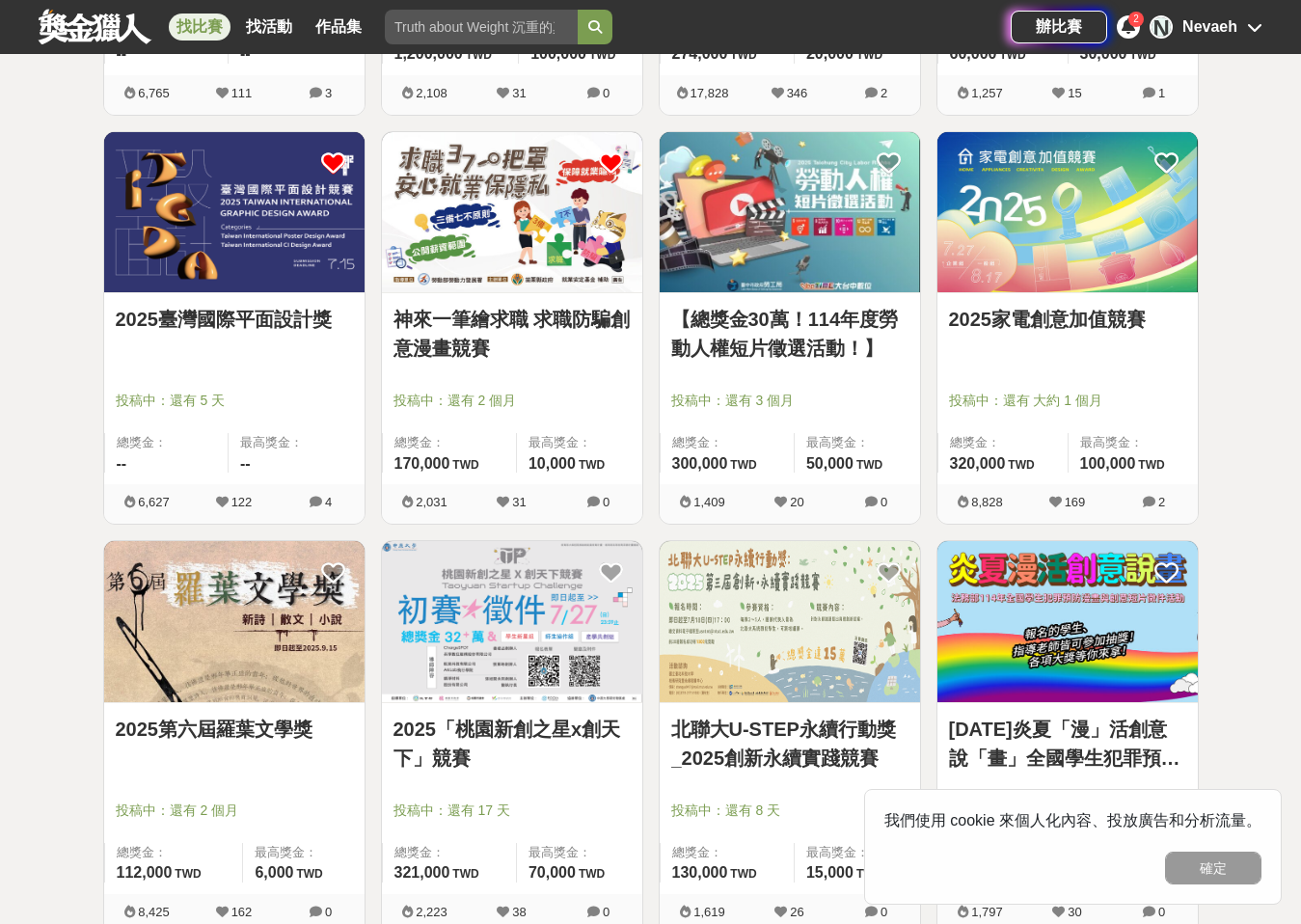 click at bounding box center (512, 621) 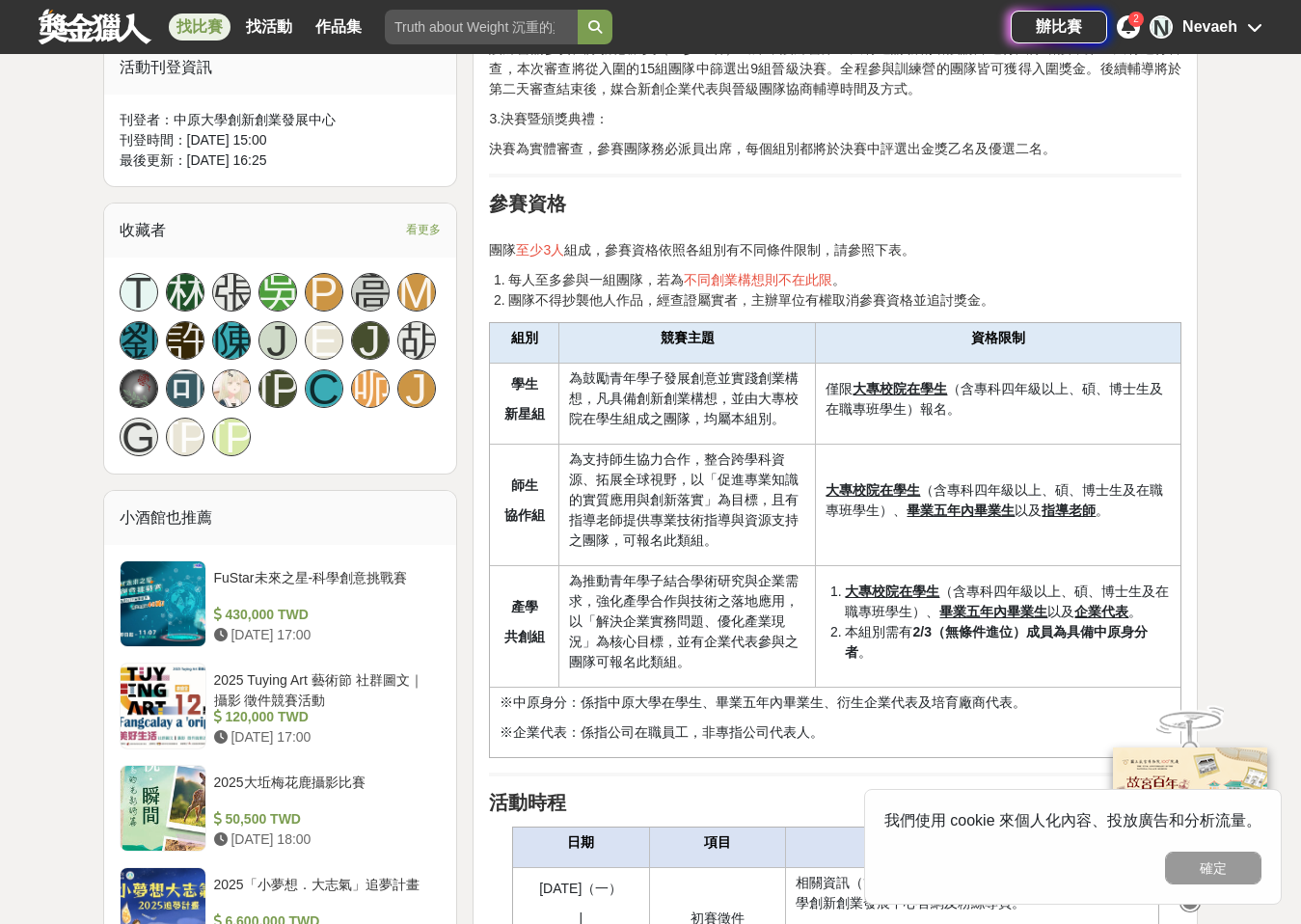 scroll, scrollTop: 1126, scrollLeft: 0, axis: vertical 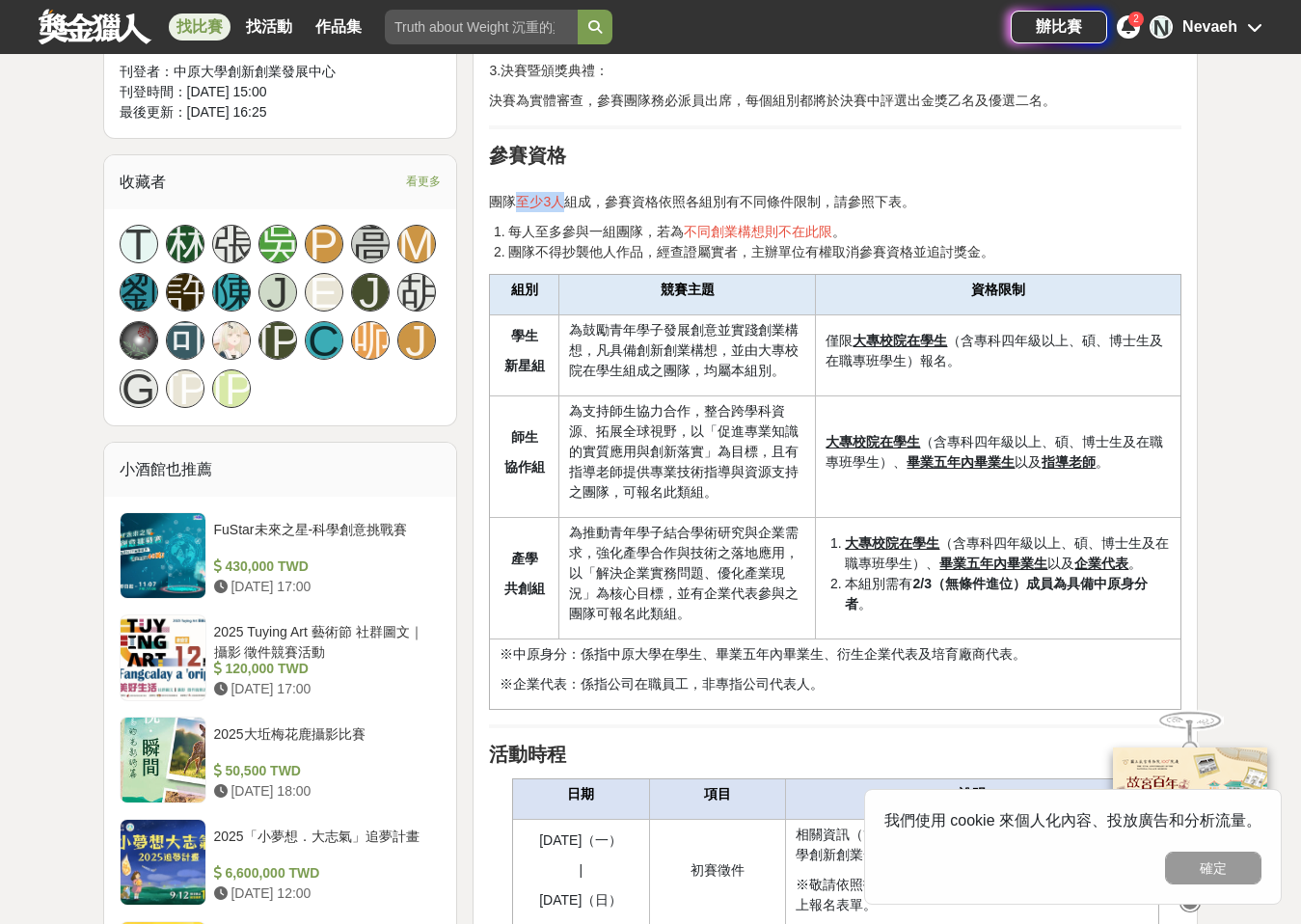 drag, startPoint x: 519, startPoint y: 204, endPoint x: 567, endPoint y: 202, distance: 48.041649 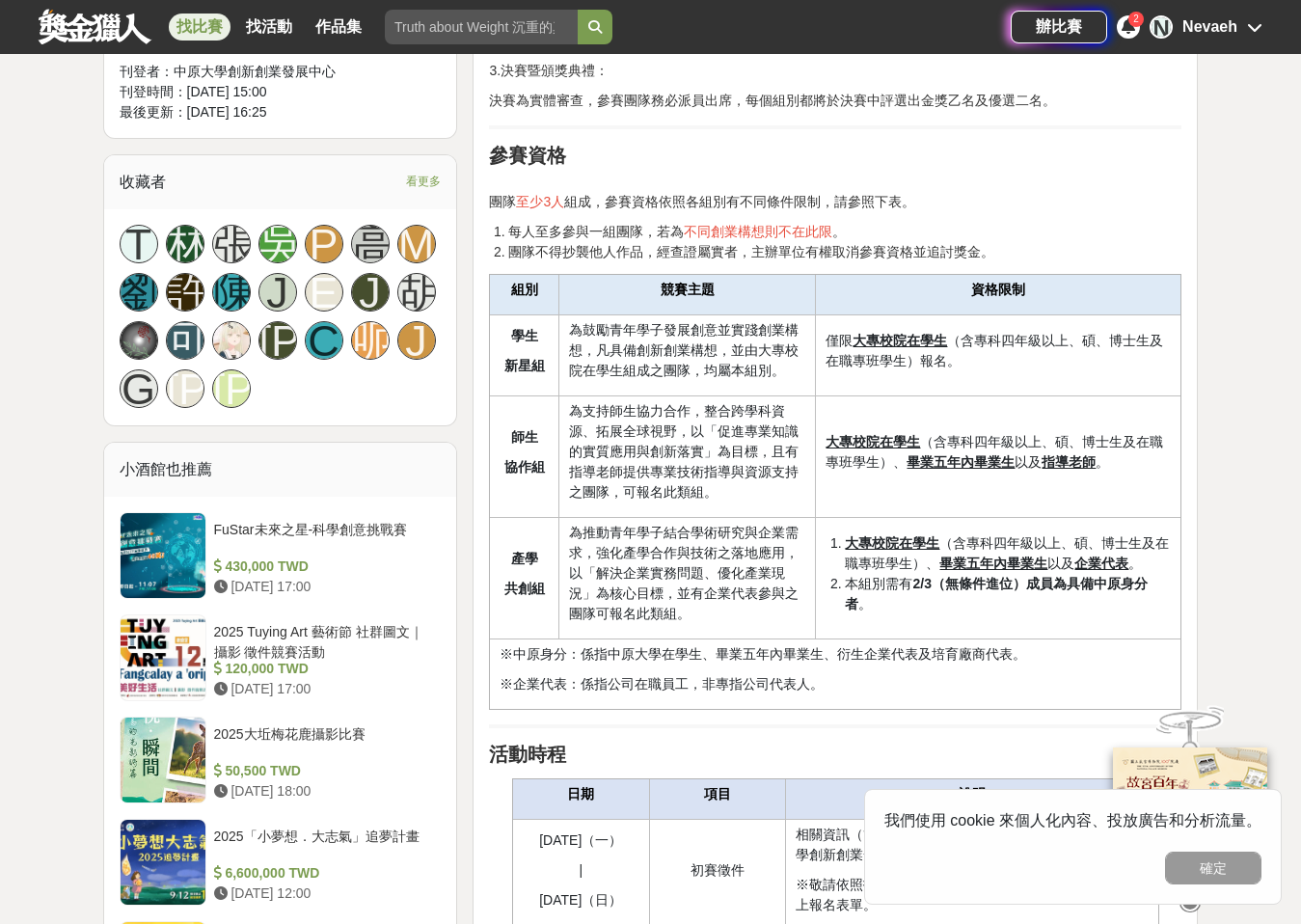 click on "團隊 至少3人 組成，參賽資格依照各組別有不同條件限制，請參照下表。" at bounding box center [835, 192] 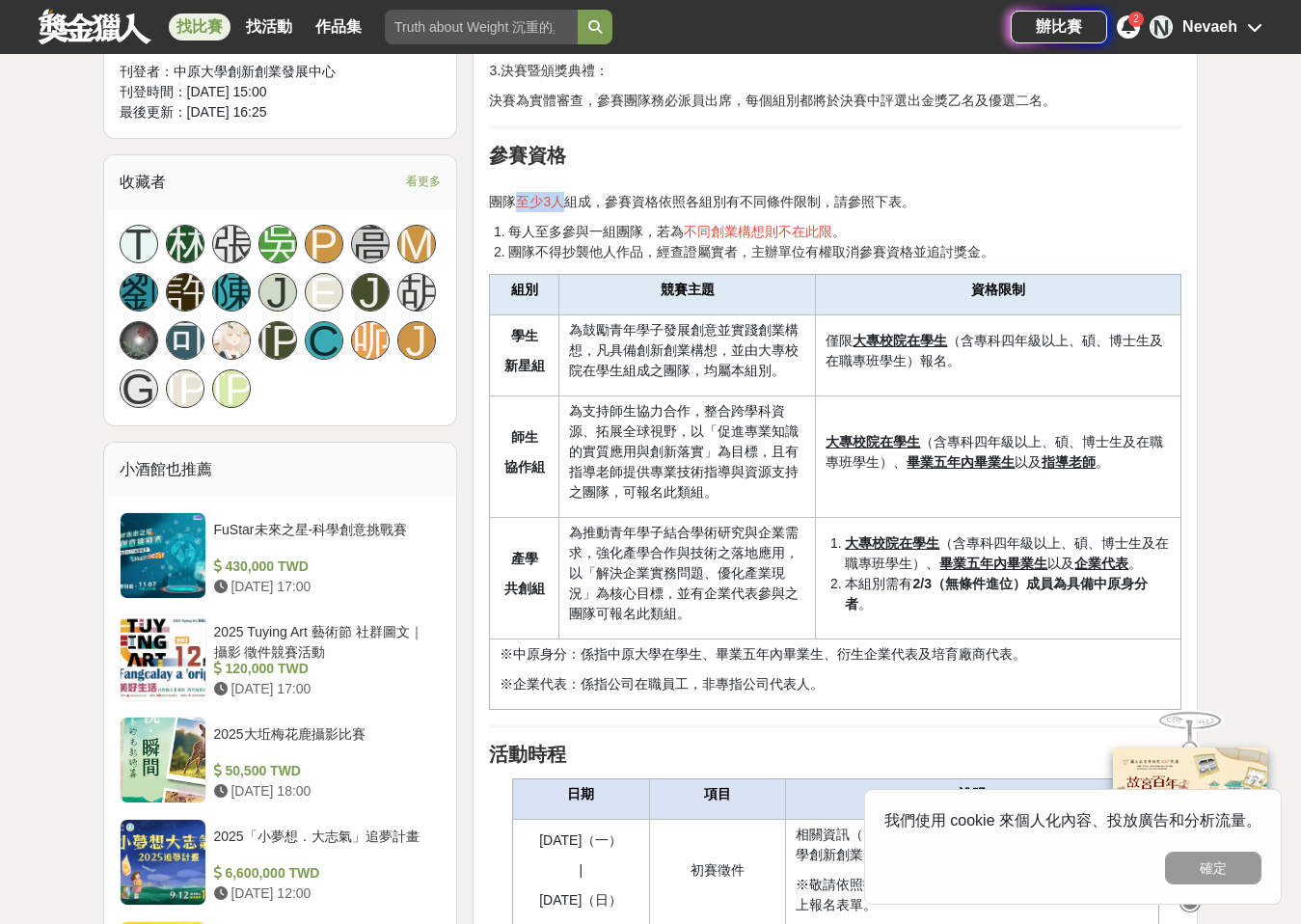 drag, startPoint x: 517, startPoint y: 202, endPoint x: 561, endPoint y: 203, distance: 44.011362 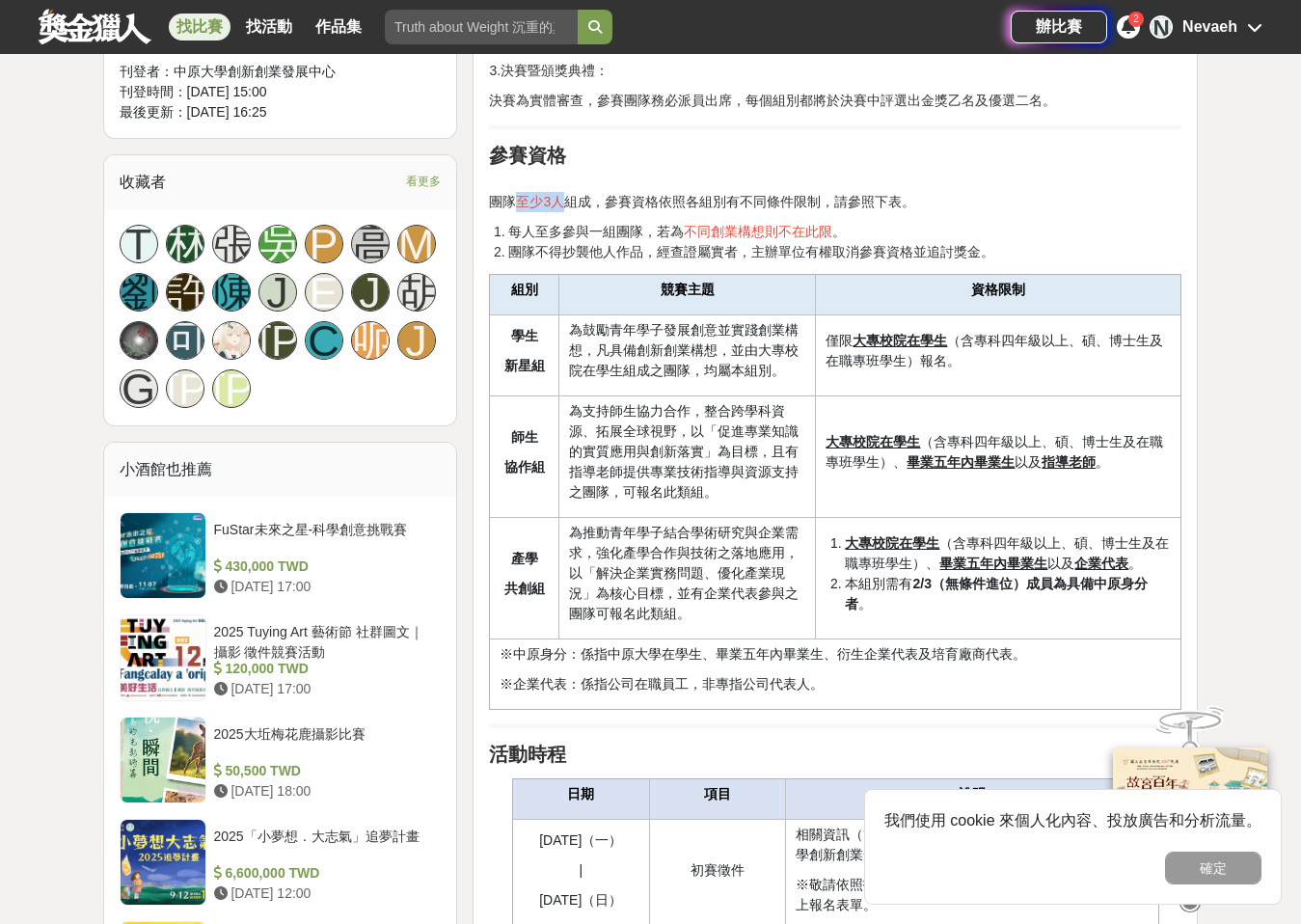 click on "至少3人" at bounding box center (540, 202) 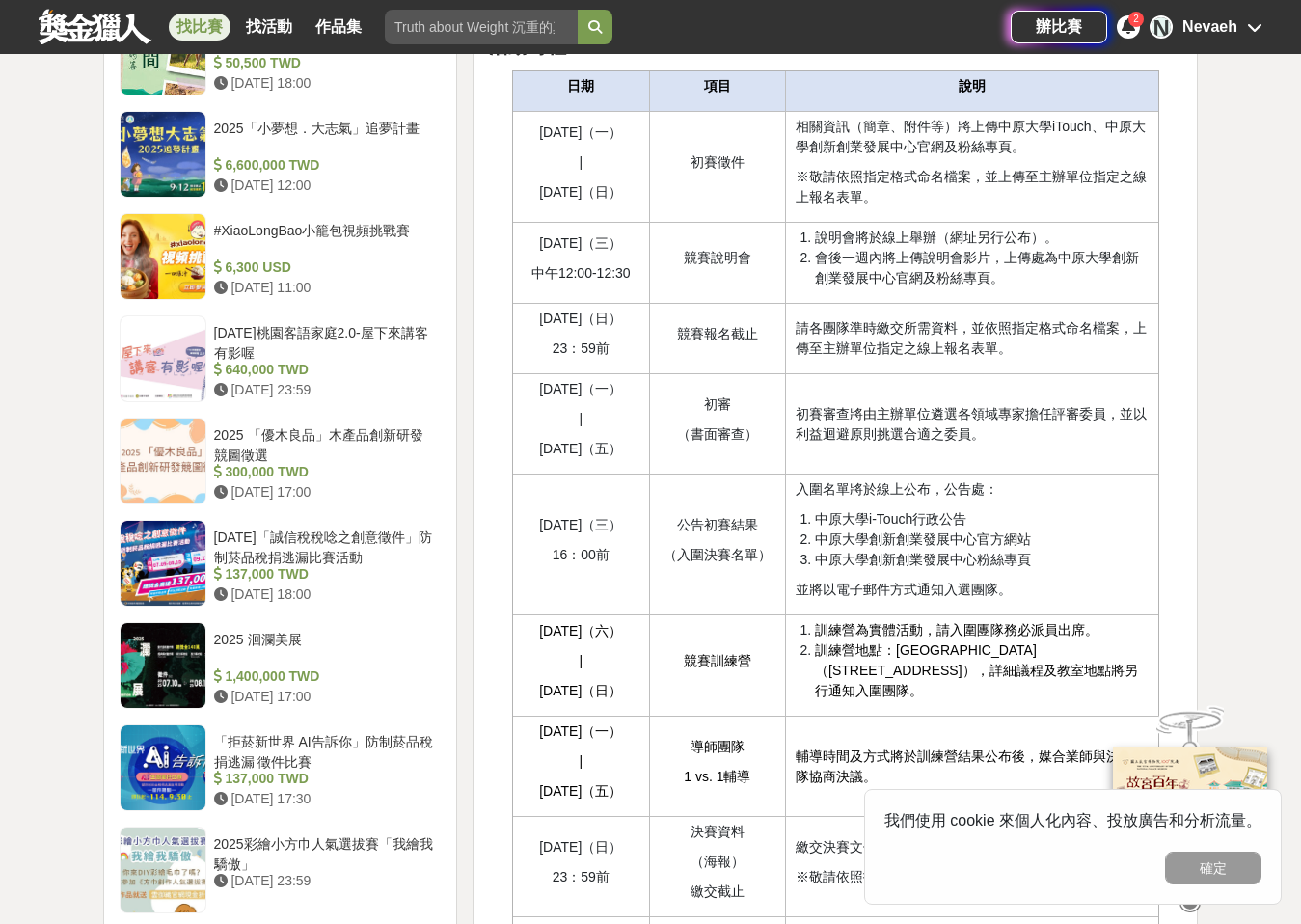 scroll, scrollTop: 1768, scrollLeft: 0, axis: vertical 